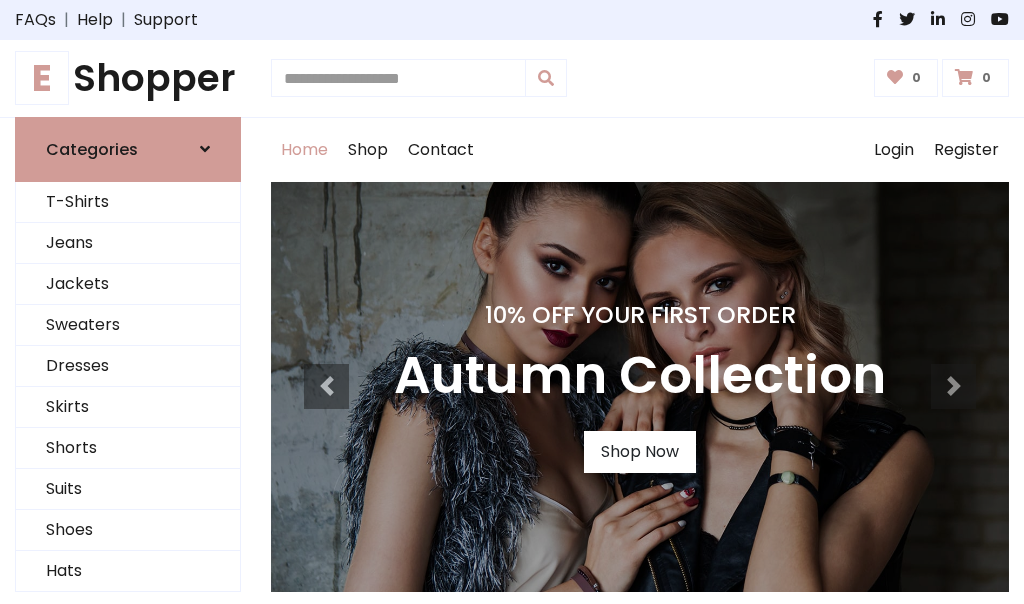 scroll, scrollTop: 0, scrollLeft: 0, axis: both 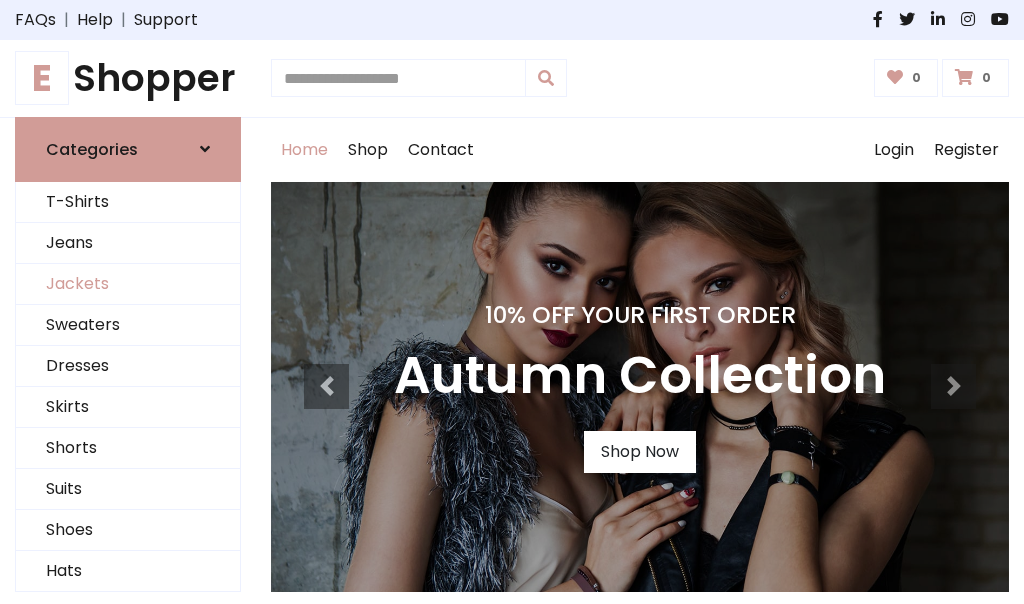 click on "Jackets" at bounding box center [128, 284] 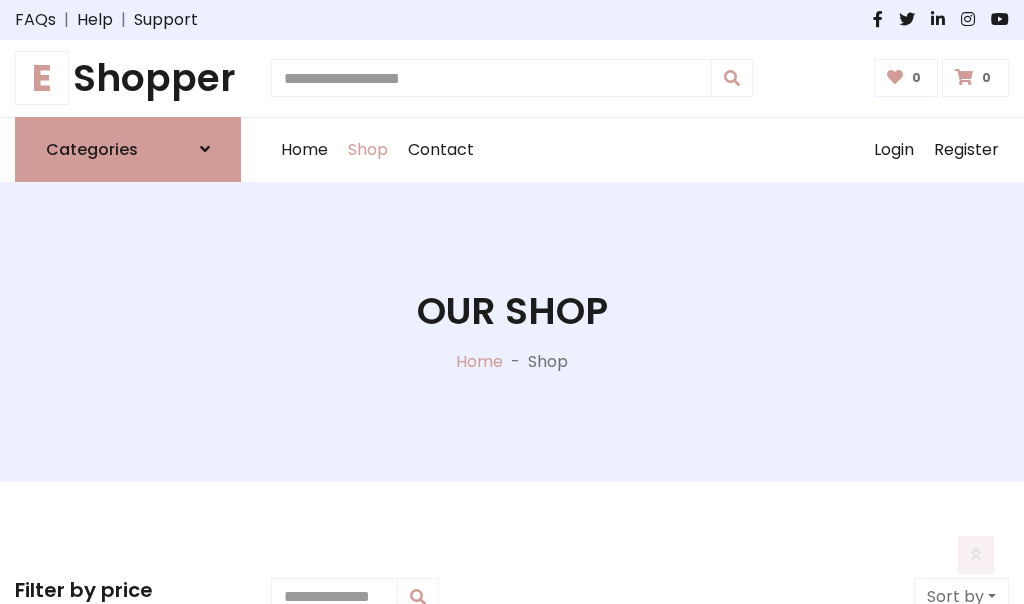 scroll, scrollTop: 904, scrollLeft: 0, axis: vertical 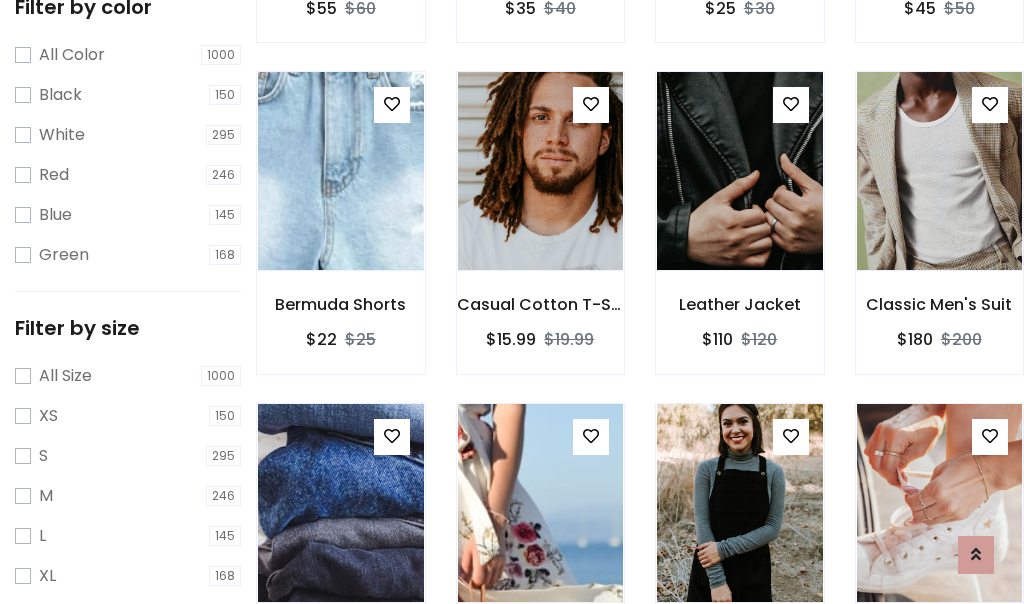 click at bounding box center (340, -160) 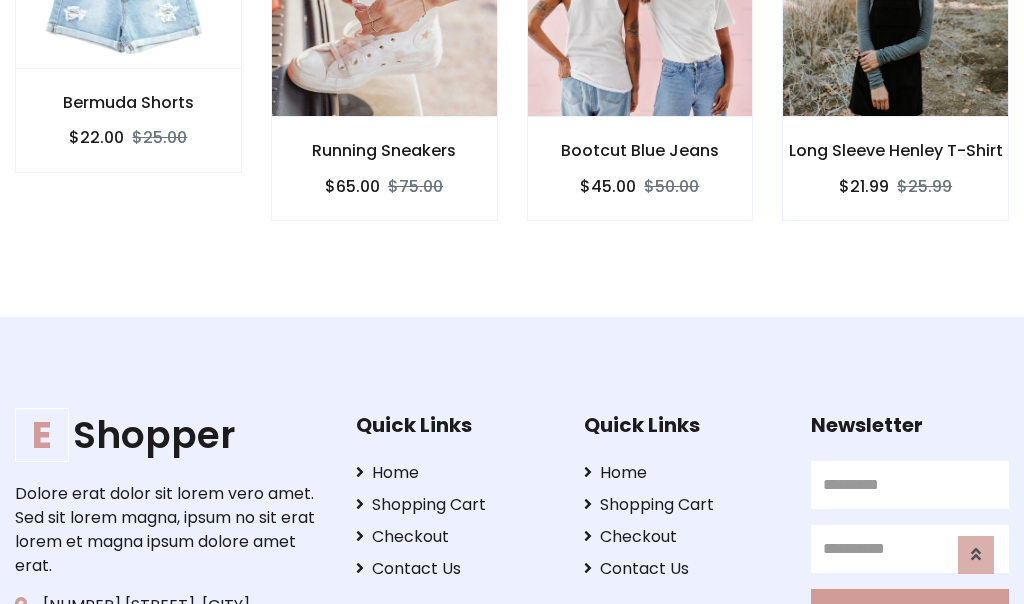scroll, scrollTop: 0, scrollLeft: 0, axis: both 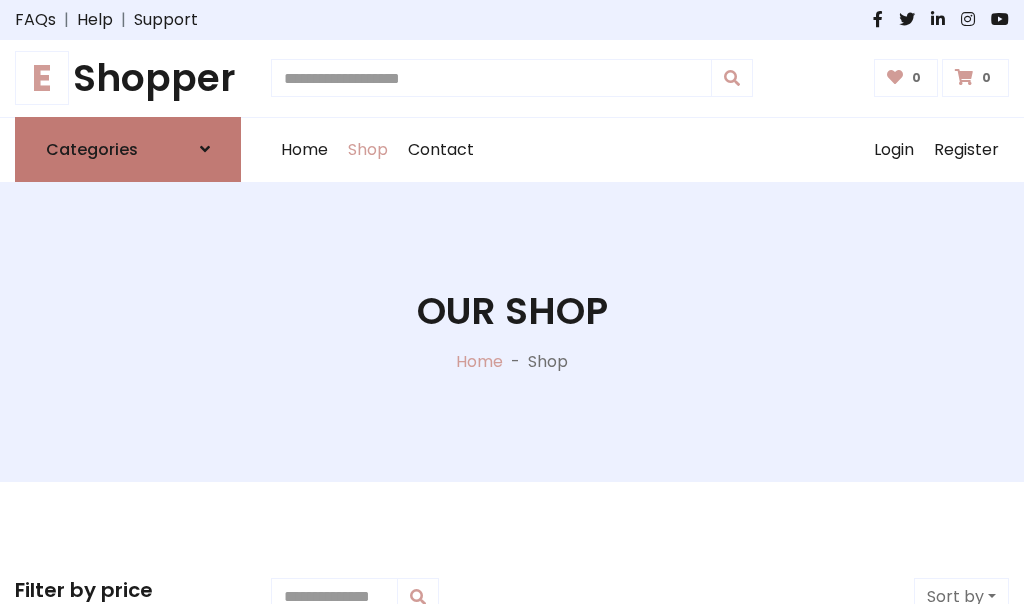 click on "Categories" at bounding box center (92, 149) 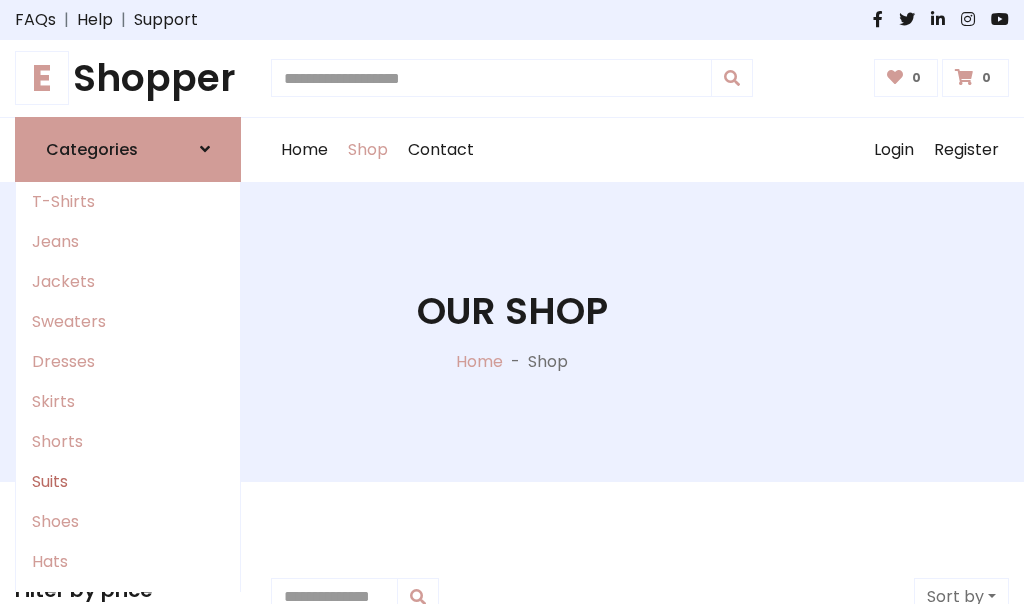 click on "Suits" at bounding box center [128, 482] 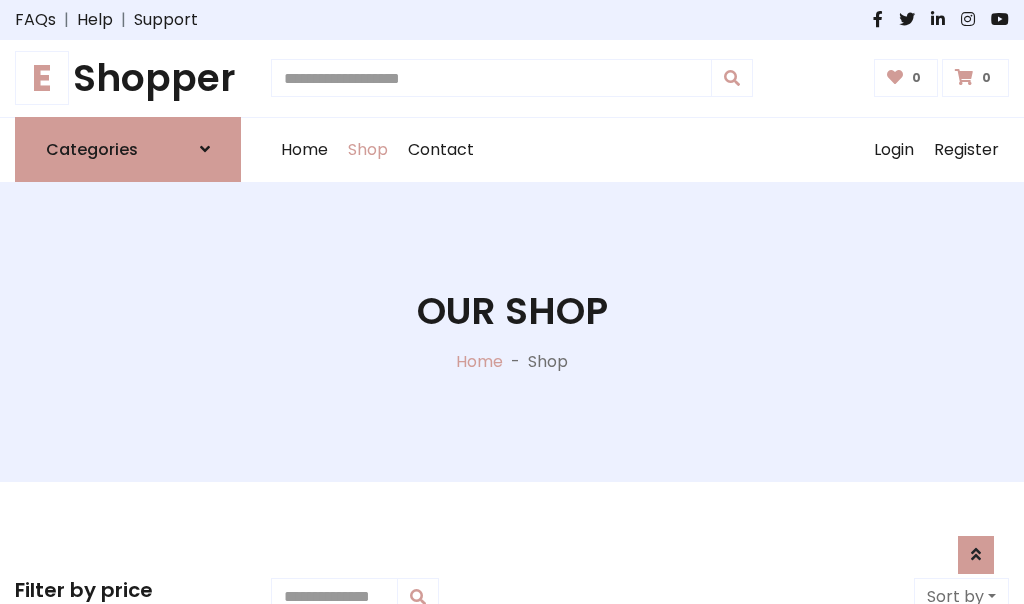 scroll, scrollTop: 1445, scrollLeft: 0, axis: vertical 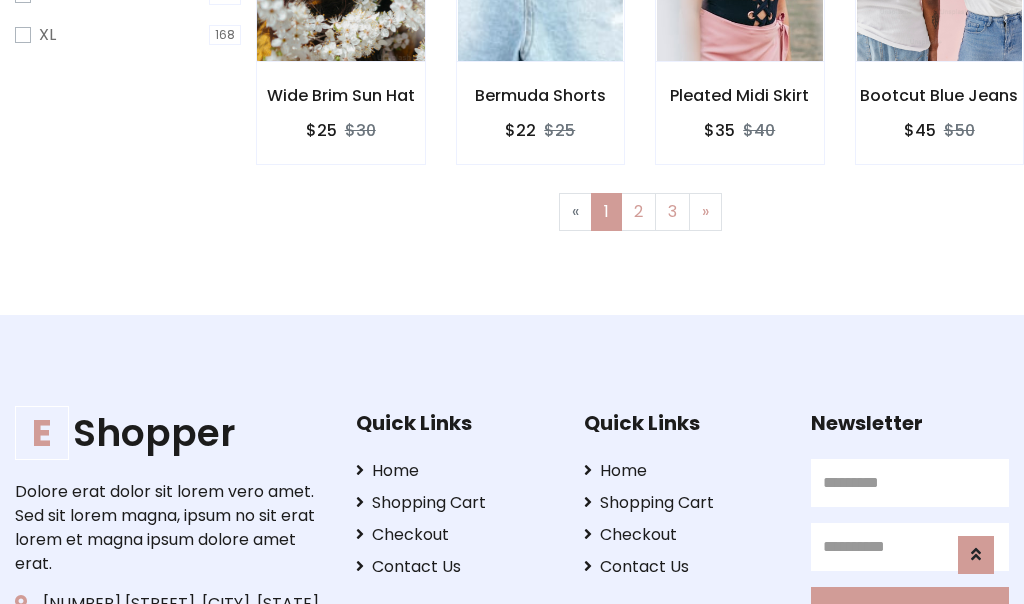 click at bounding box center [340, -38] 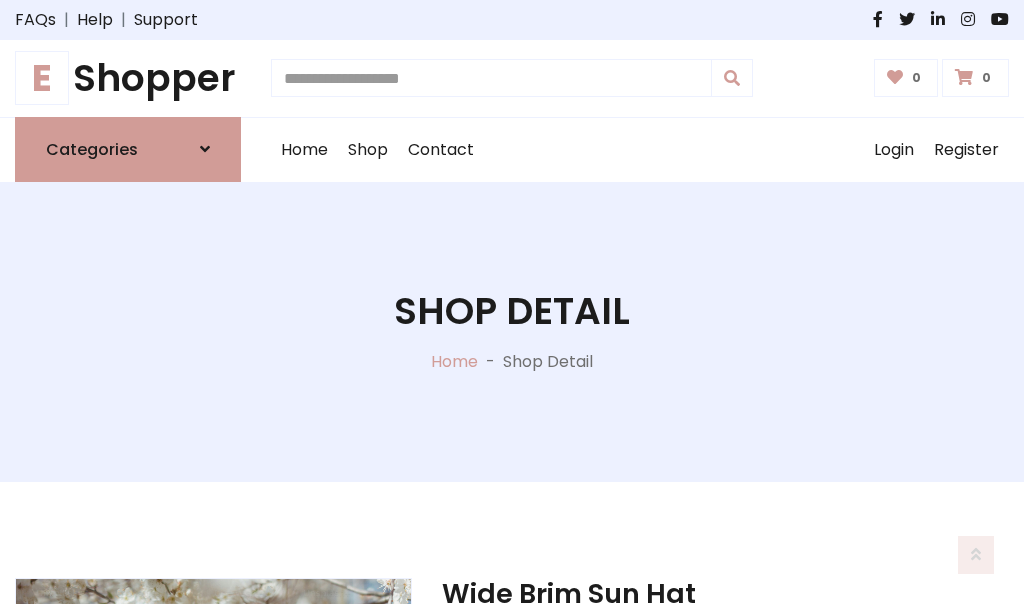 scroll, scrollTop: 1869, scrollLeft: 0, axis: vertical 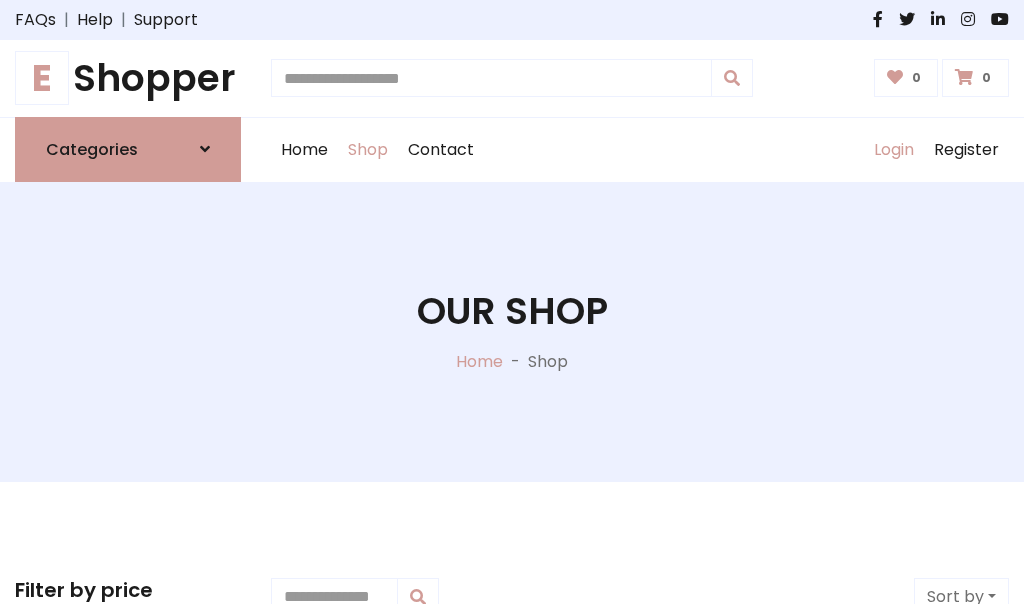 click on "Login" at bounding box center [894, 150] 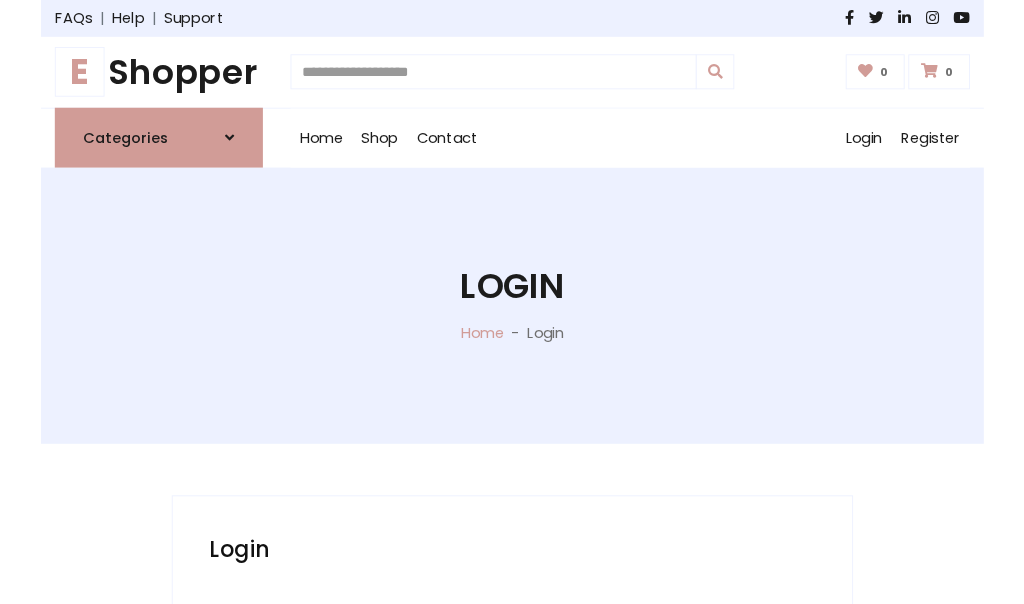 scroll, scrollTop: 0, scrollLeft: 0, axis: both 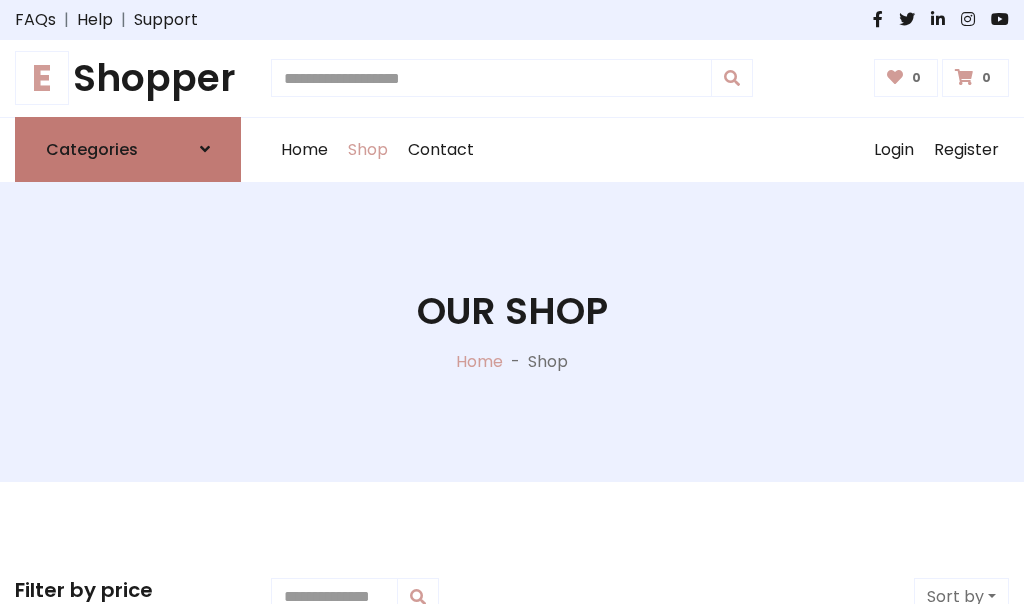 click at bounding box center [205, 149] 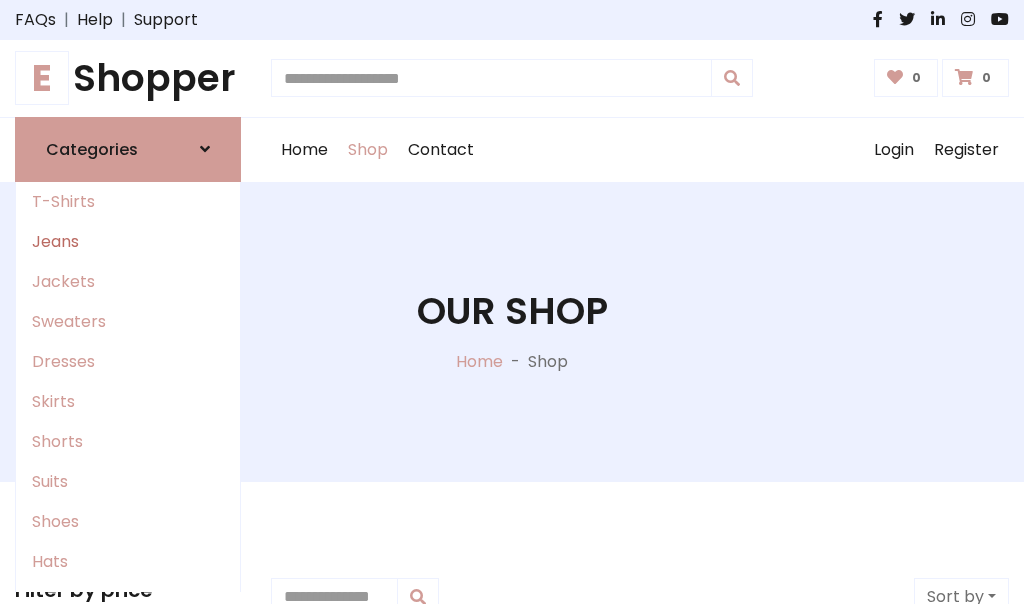 click on "Jeans" at bounding box center [128, 242] 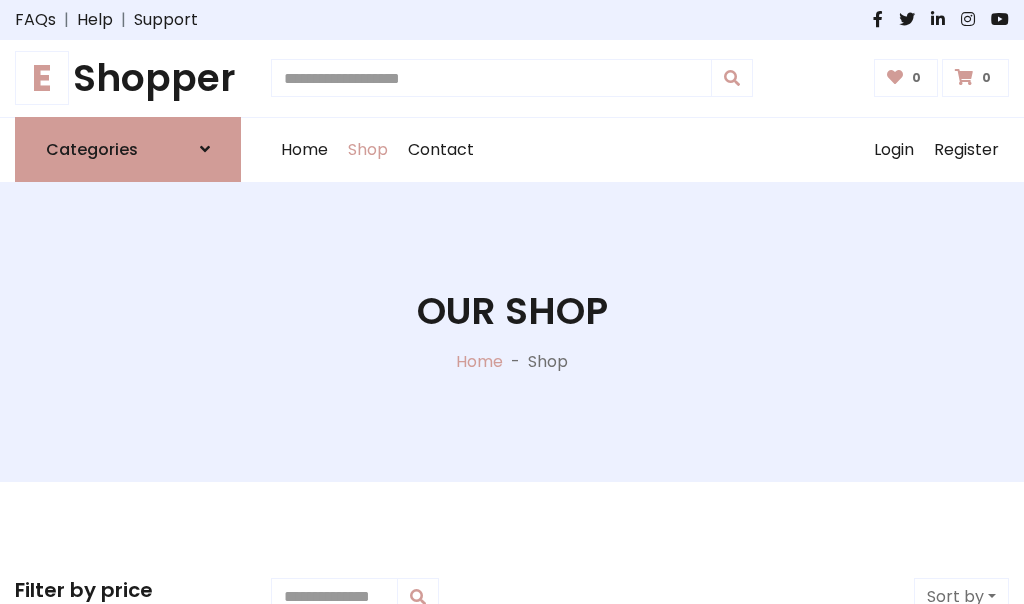 scroll, scrollTop: 0, scrollLeft: 0, axis: both 